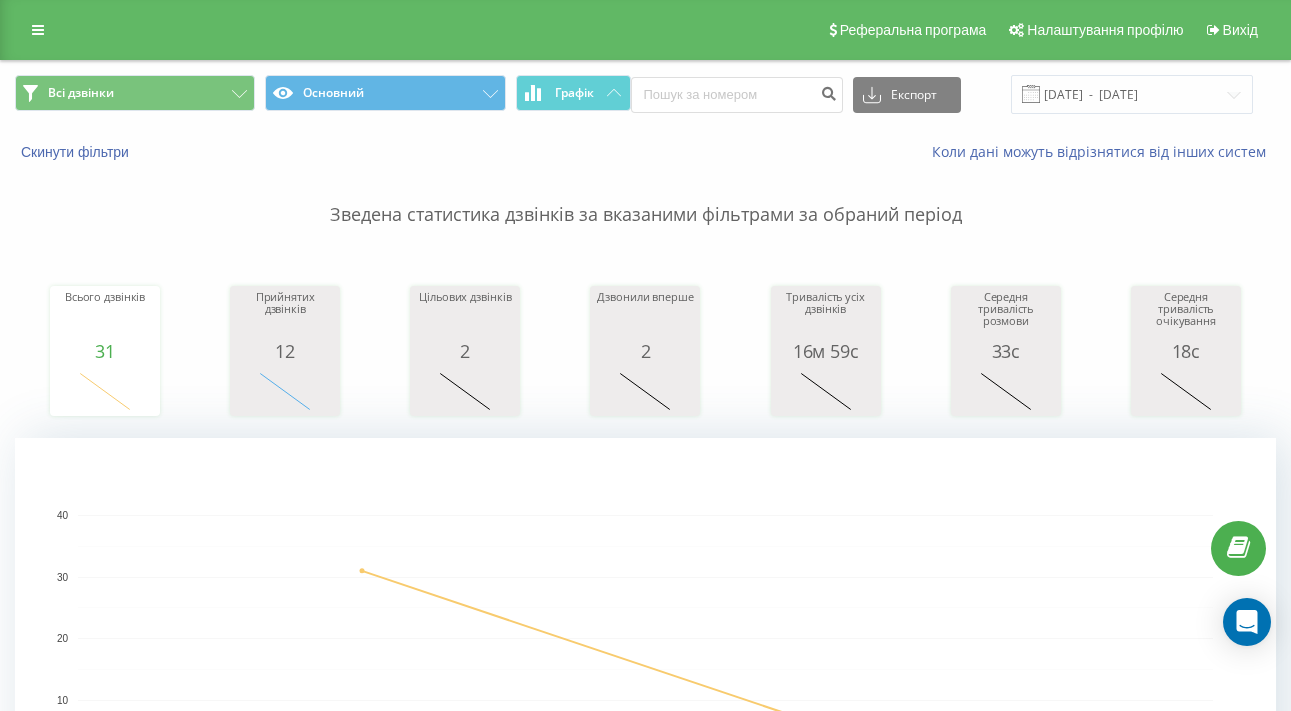scroll, scrollTop: 219, scrollLeft: 0, axis: vertical 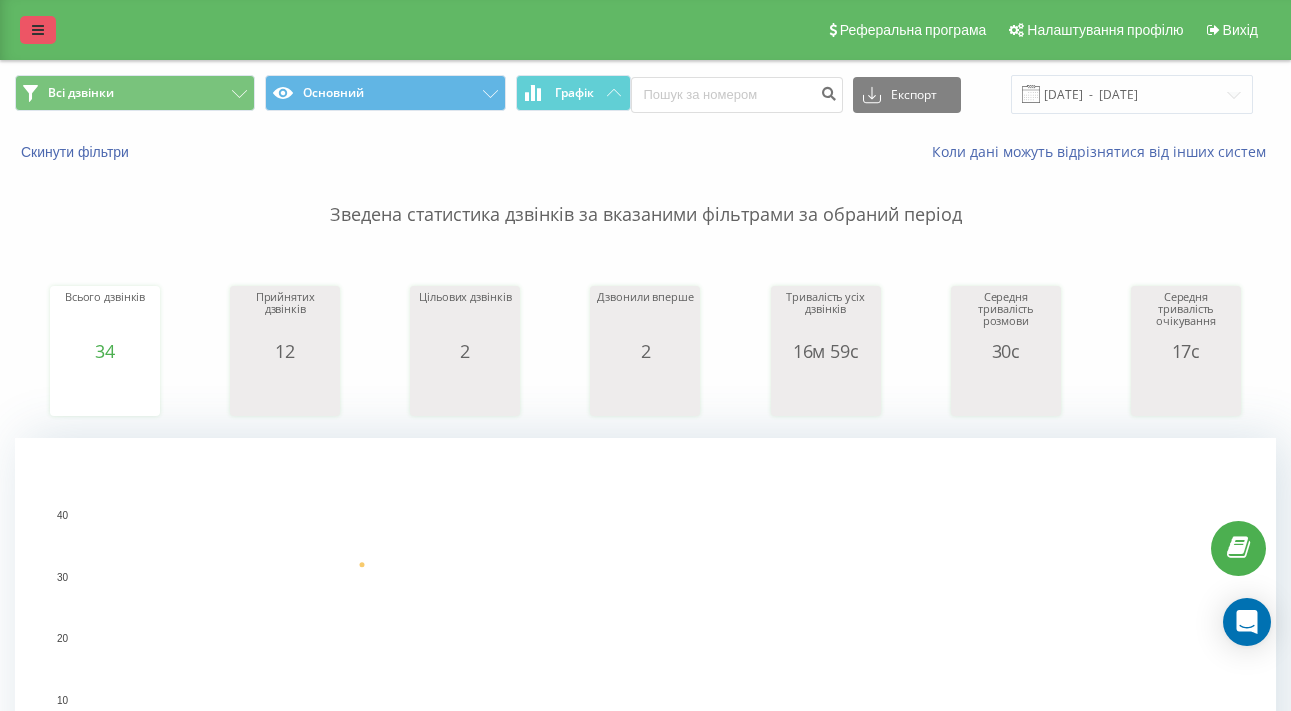 click at bounding box center (38, 30) 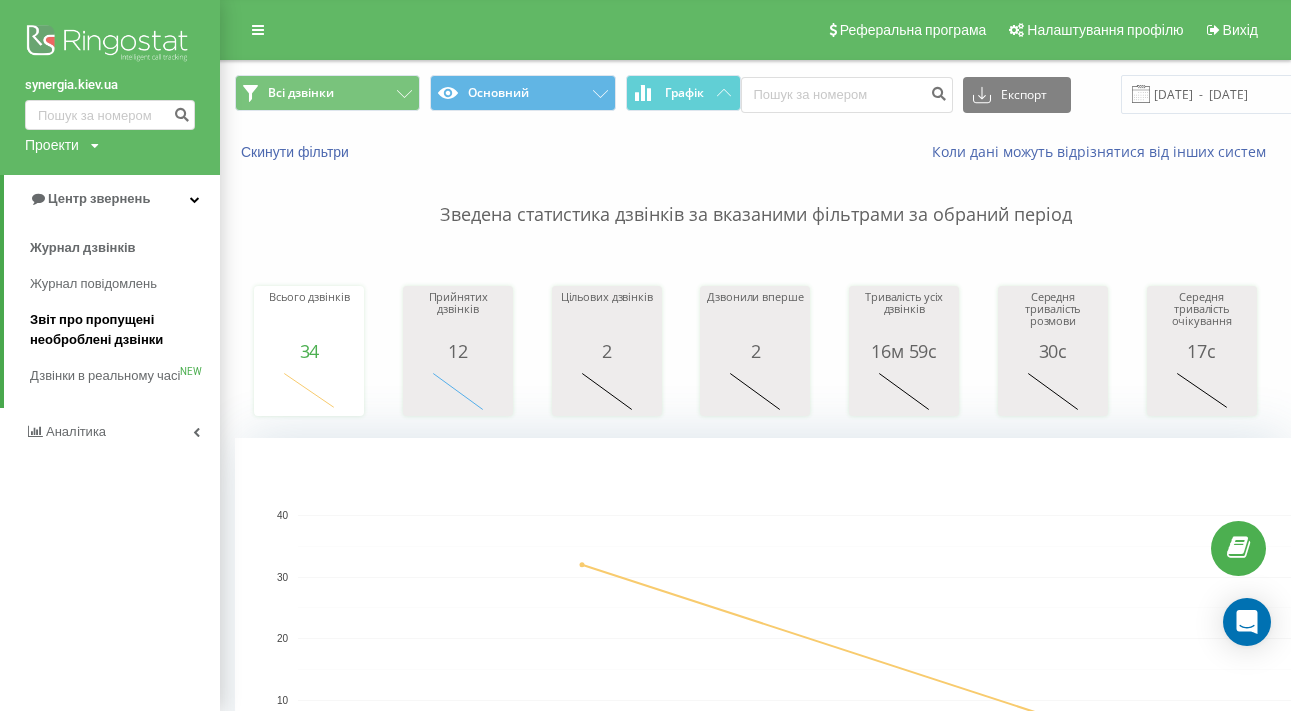 click on "Звіт про пропущені необроблені дзвінки" at bounding box center [120, 330] 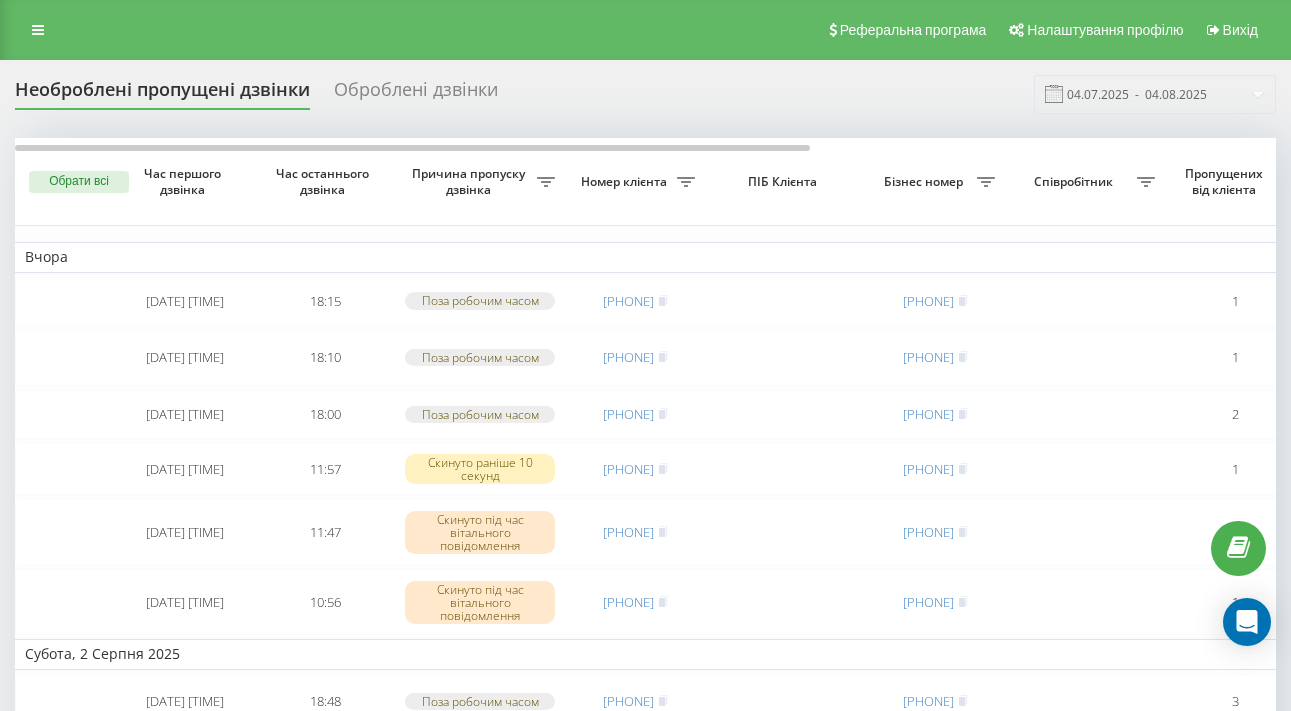 scroll, scrollTop: 0, scrollLeft: 0, axis: both 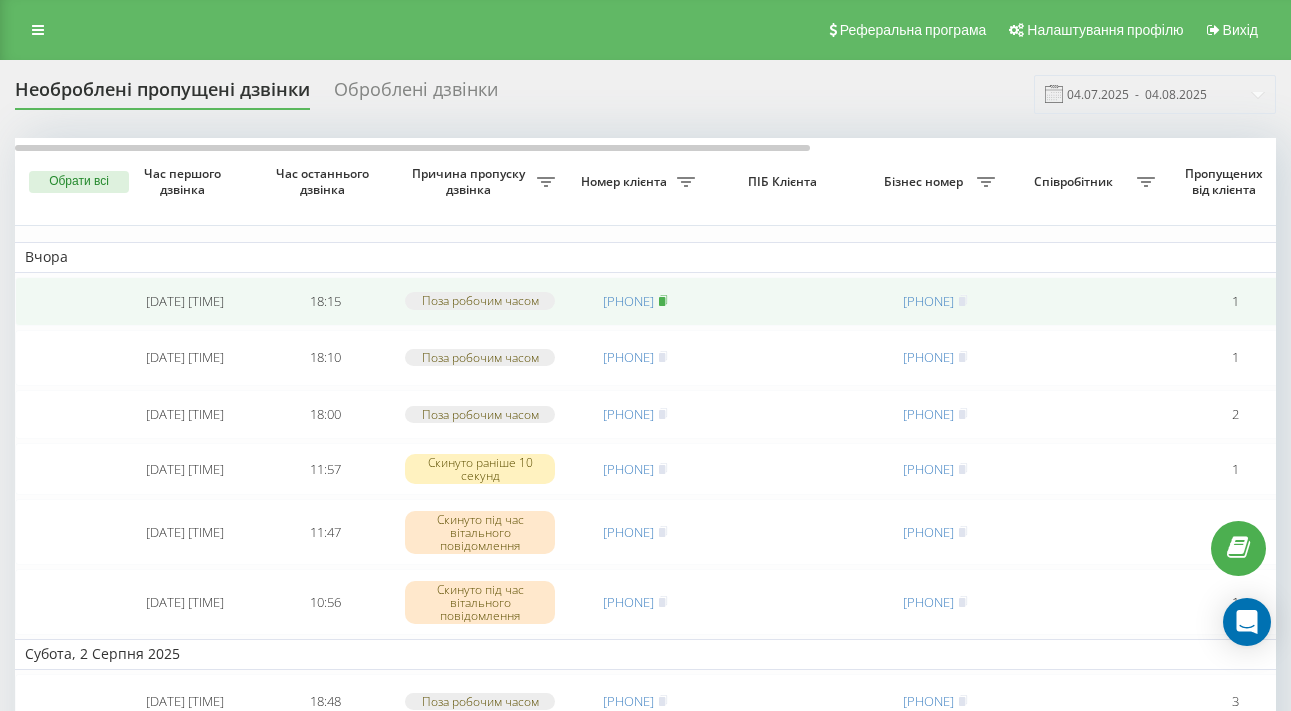 click 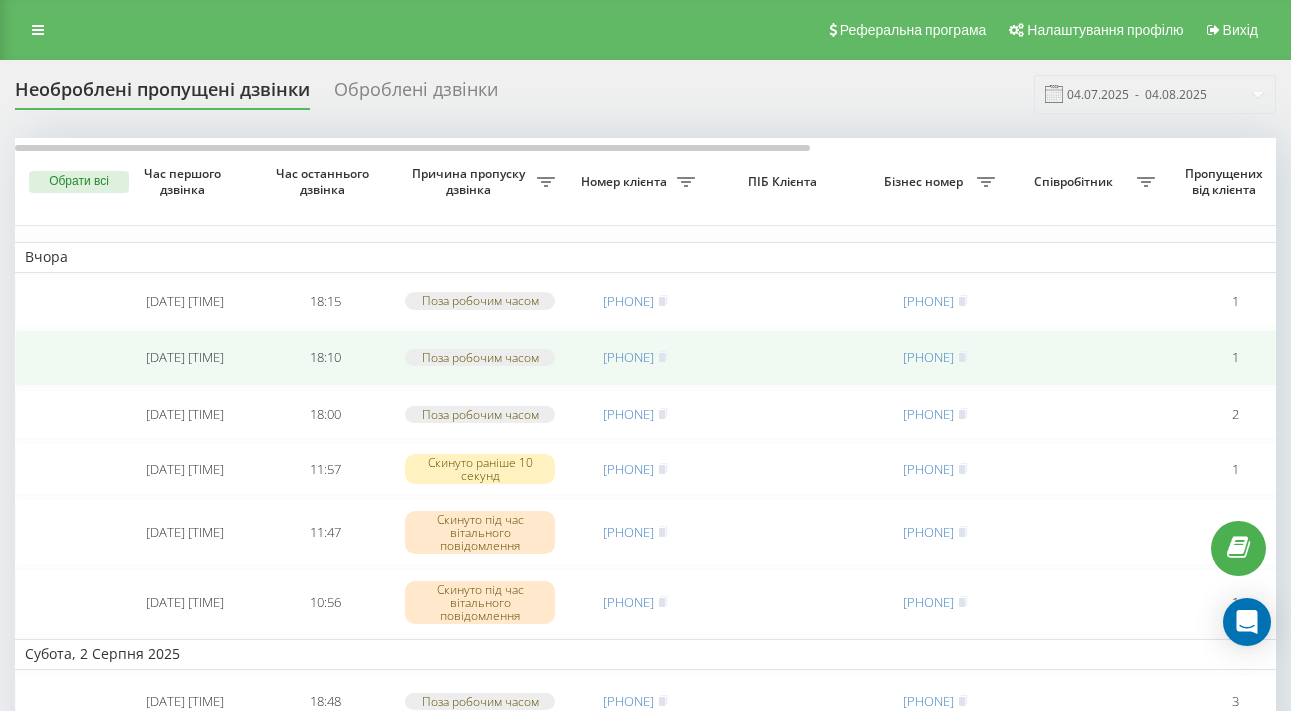 scroll, scrollTop: 95, scrollLeft: 0, axis: vertical 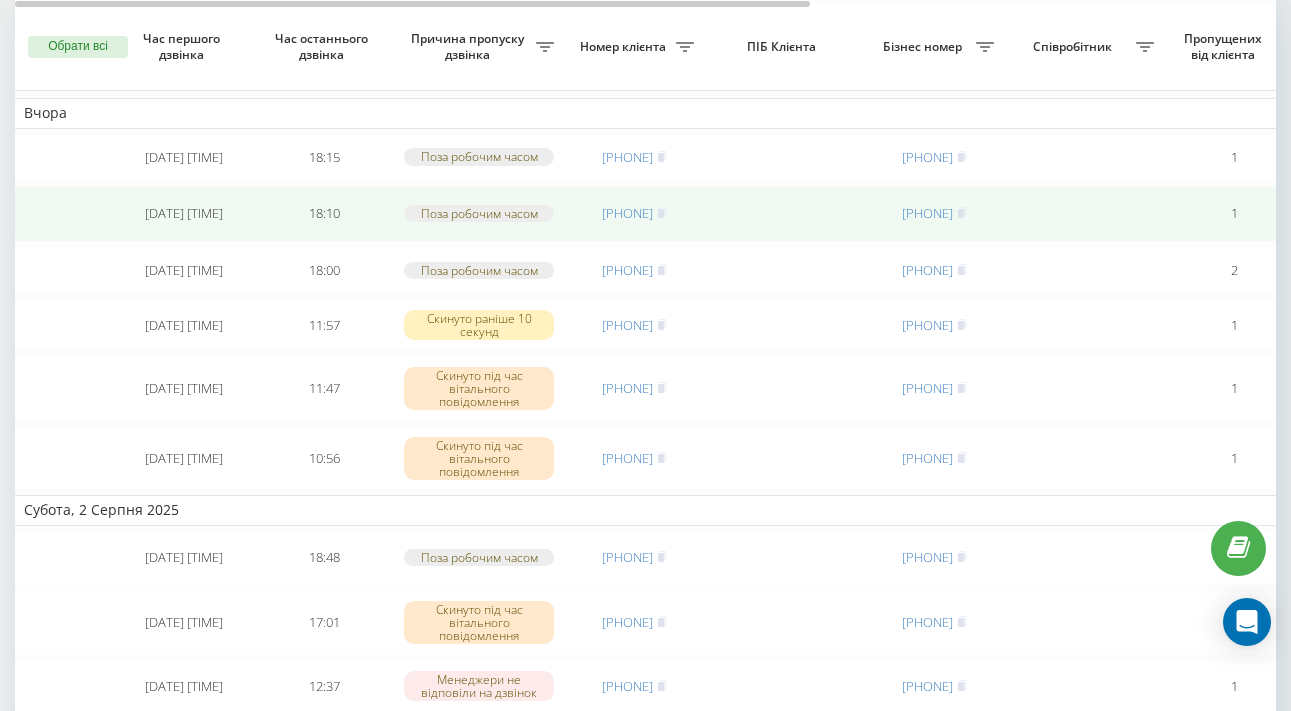 click on "380505439455" at bounding box center [634, 214] 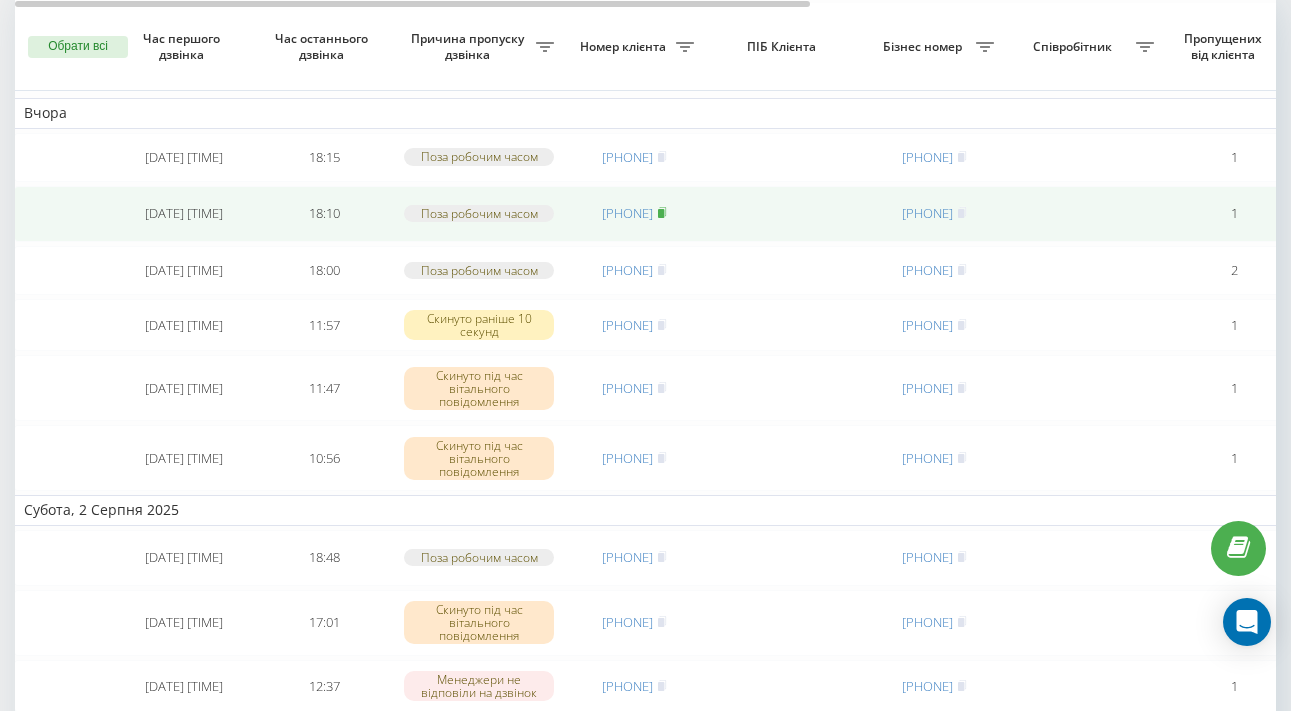 click 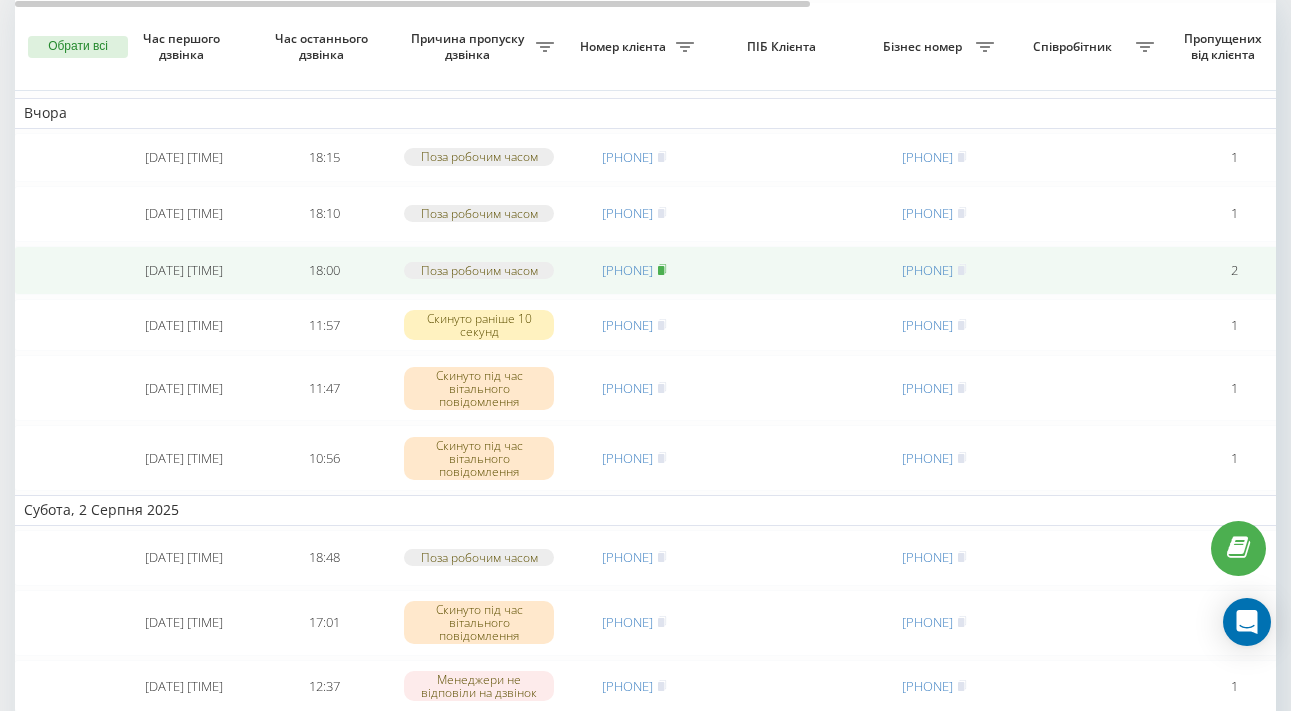 click 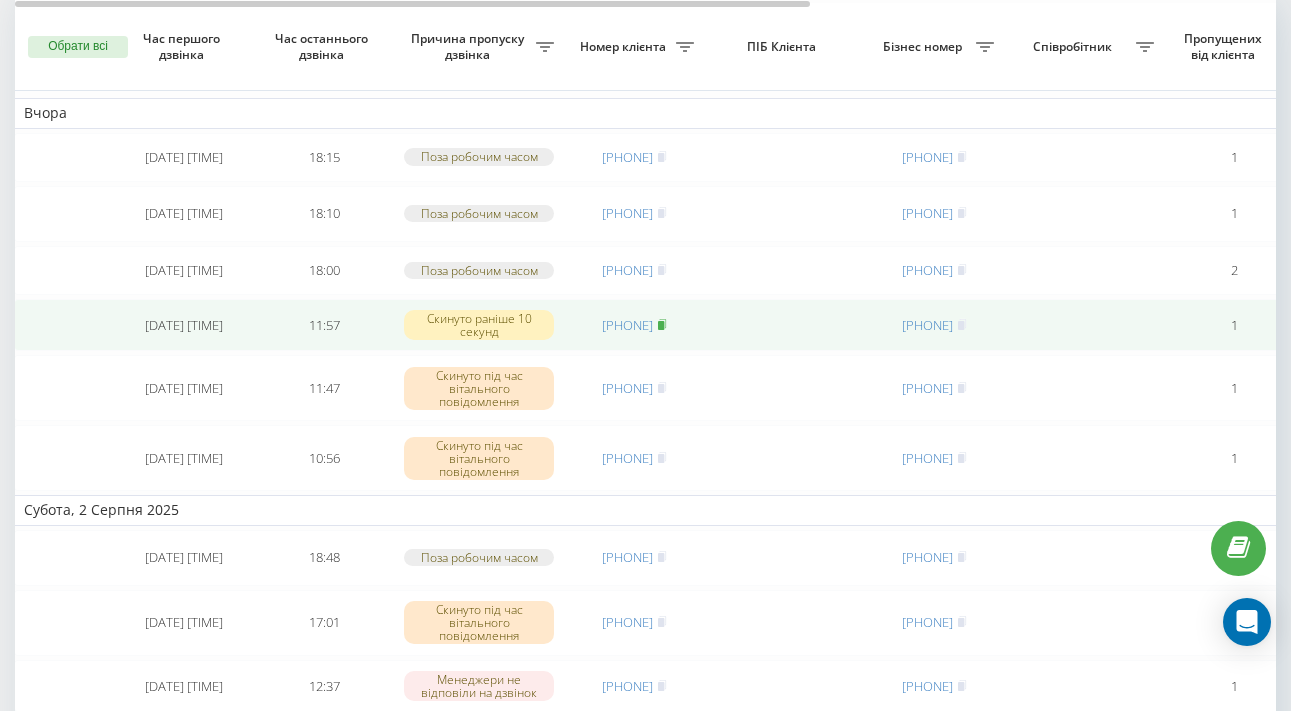 click 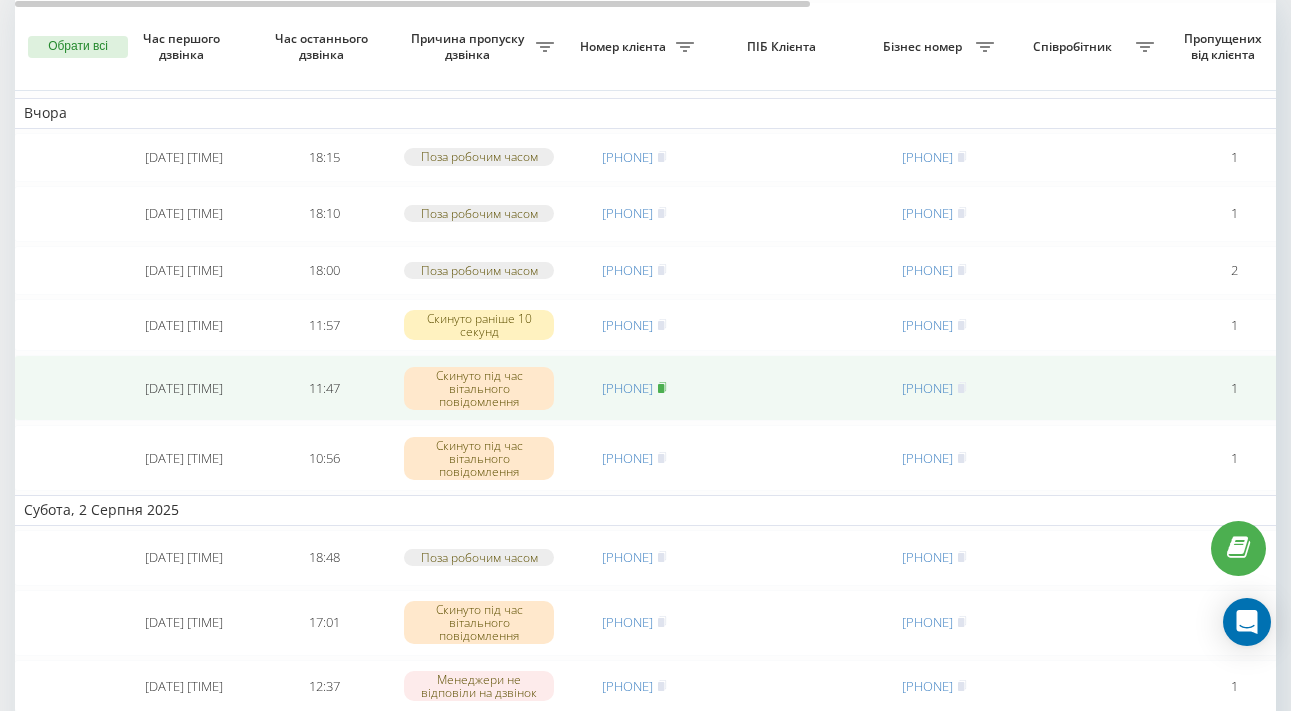 click 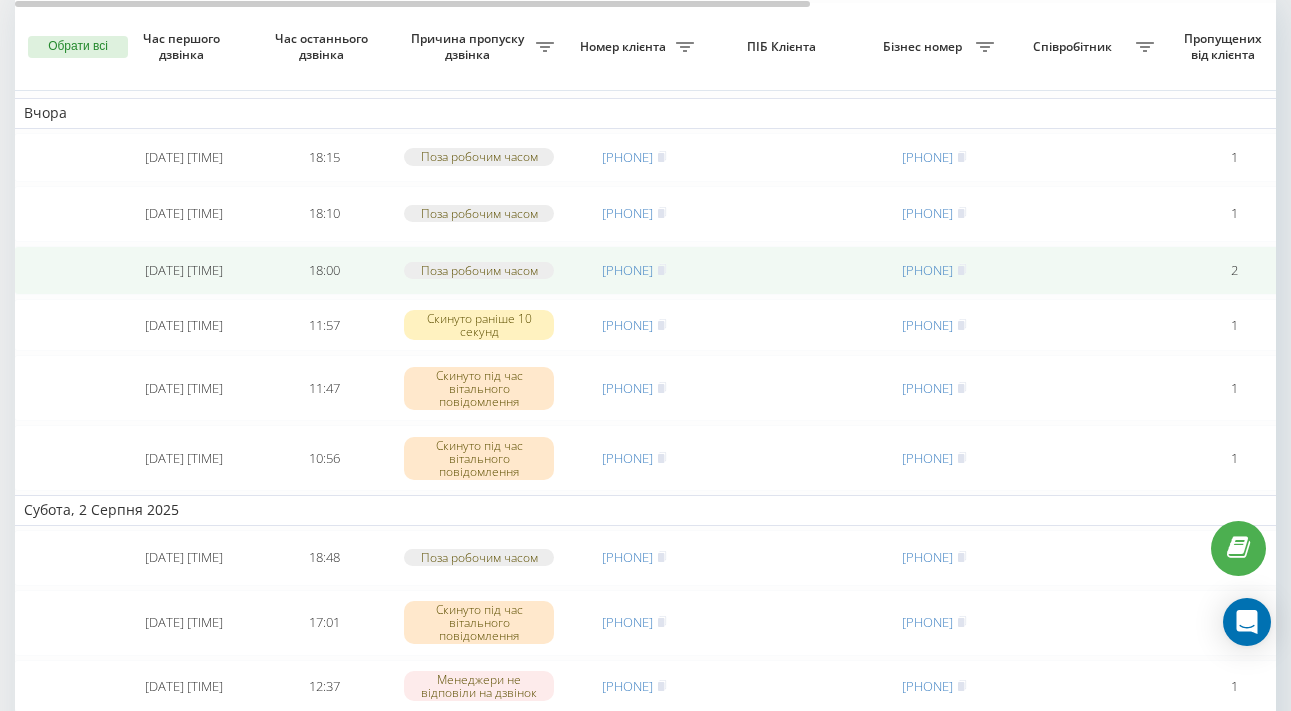 scroll, scrollTop: 0, scrollLeft: 37, axis: horizontal 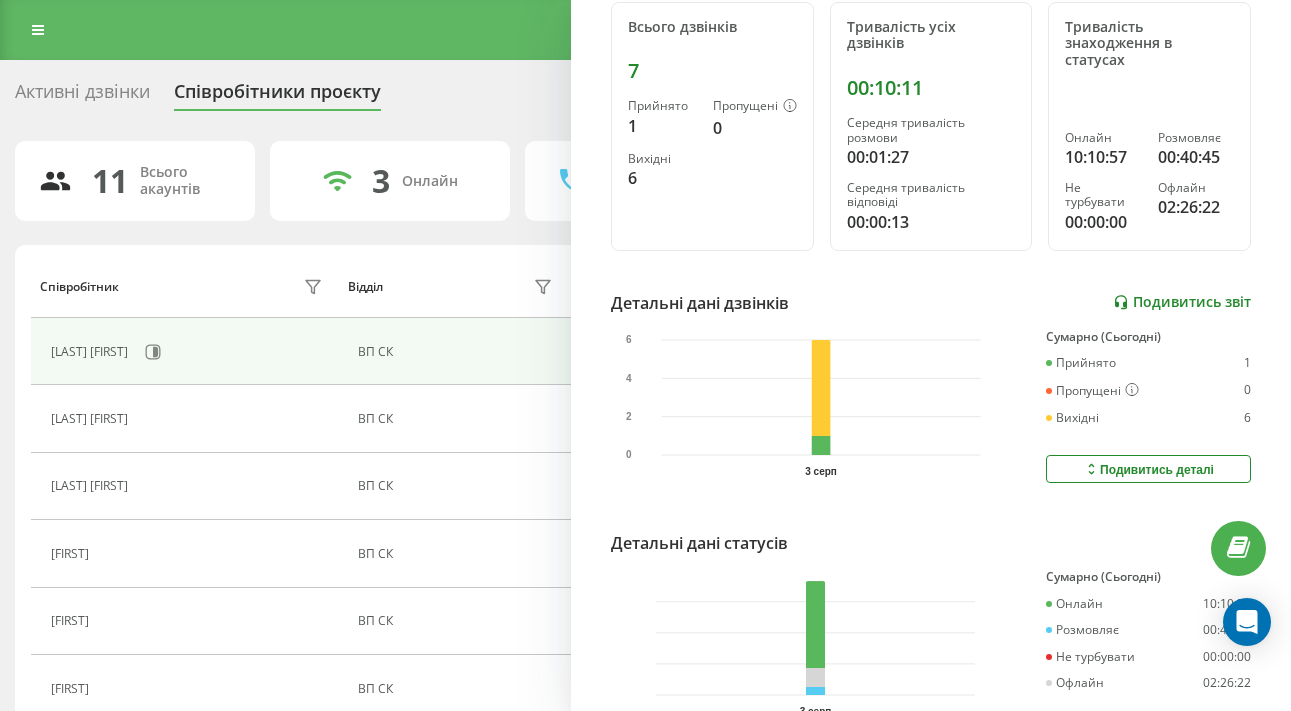 click on "Подивитись звіт" at bounding box center (1182, 302) 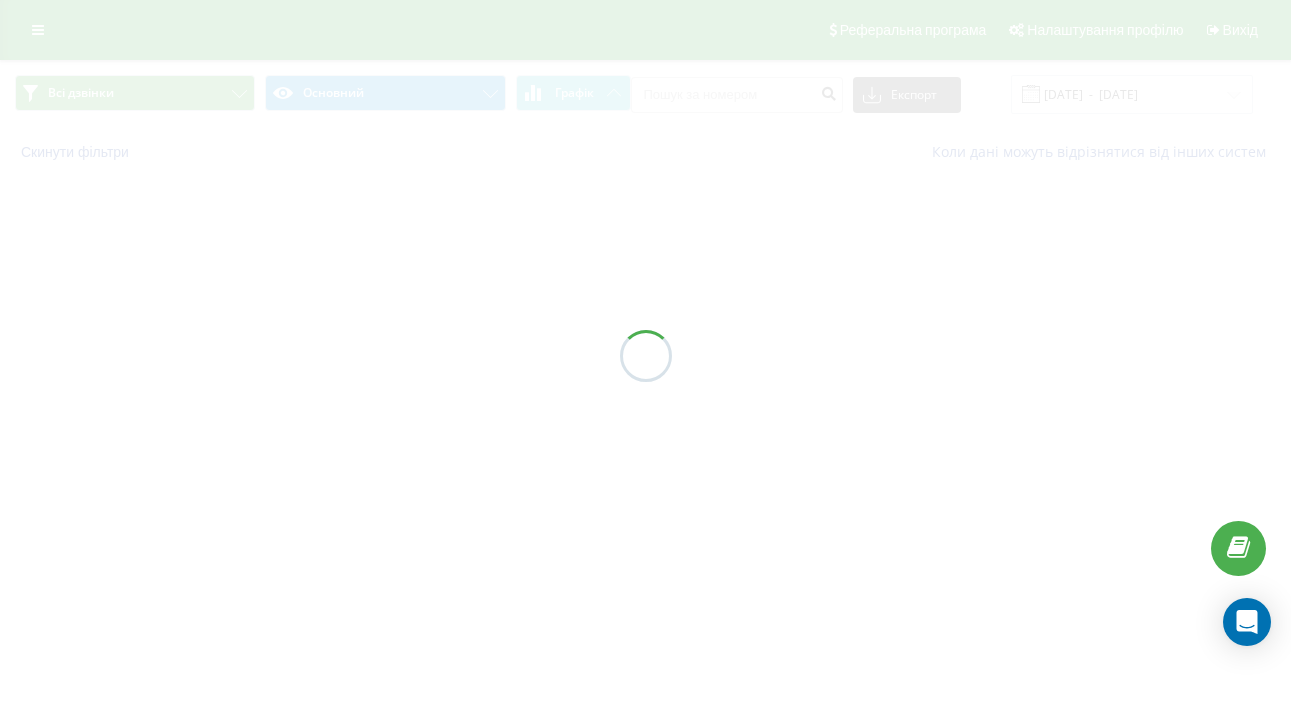scroll, scrollTop: 0, scrollLeft: 0, axis: both 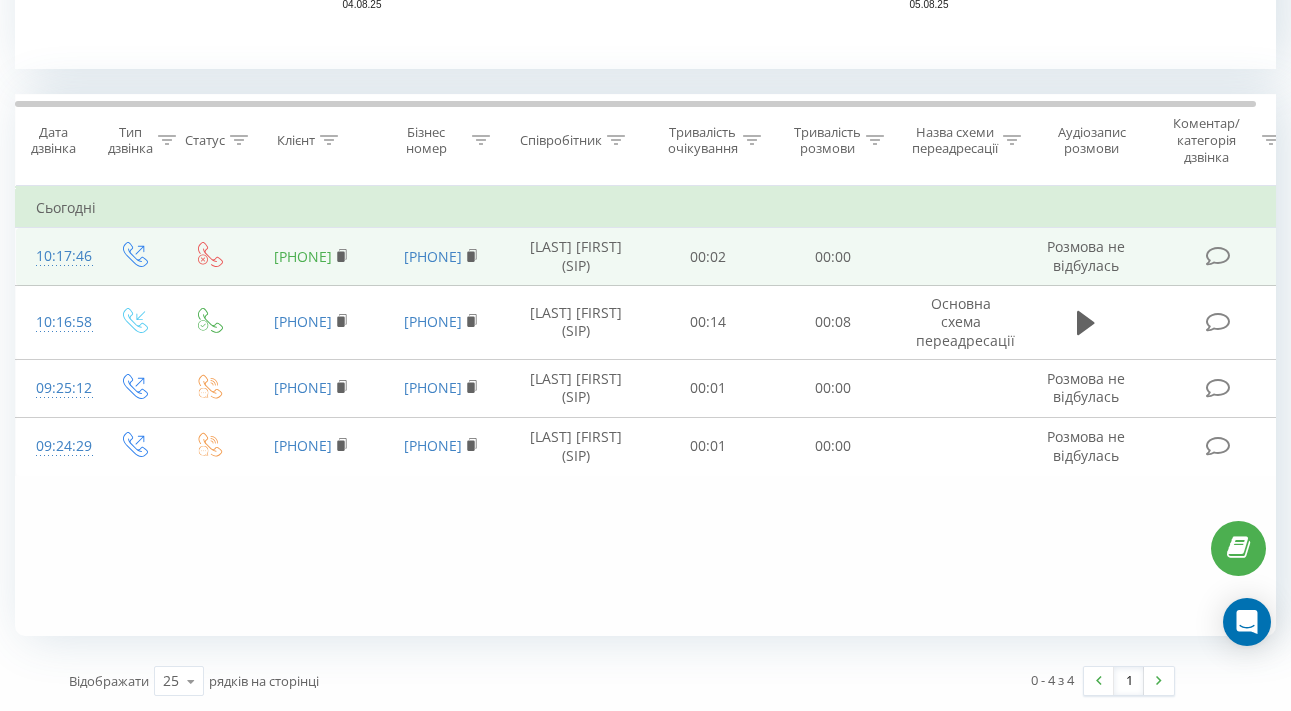 click on "[PHONE]" at bounding box center (303, 256) 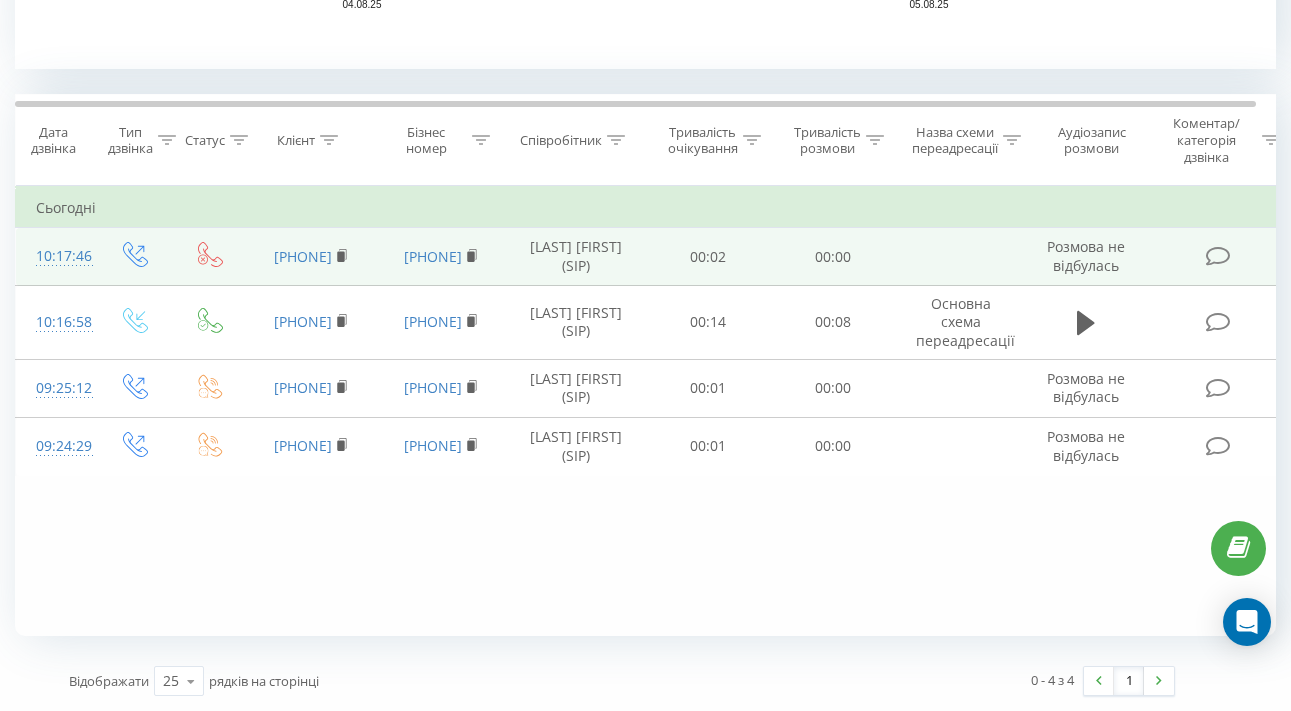 drag, startPoint x: 314, startPoint y: 247, endPoint x: 308, endPoint y: 280, distance: 33.54102 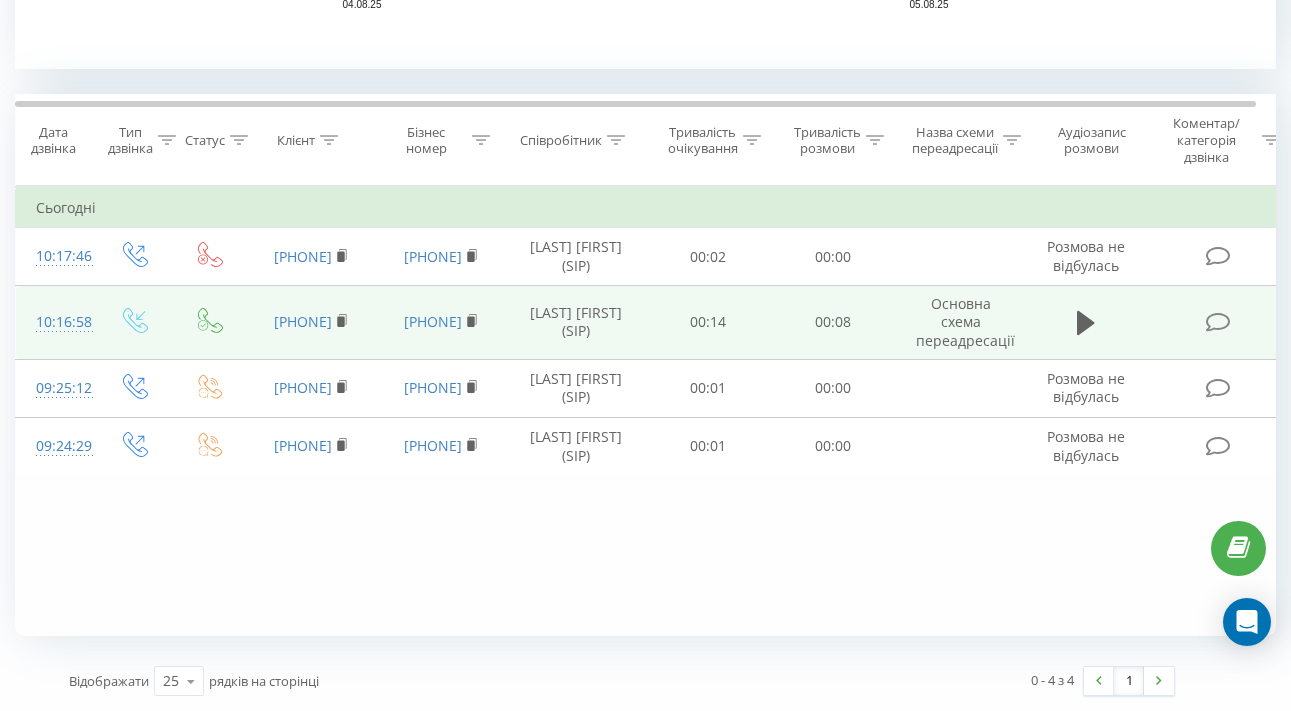 drag, startPoint x: 308, startPoint y: 280, endPoint x: 53, endPoint y: 318, distance: 257.81583 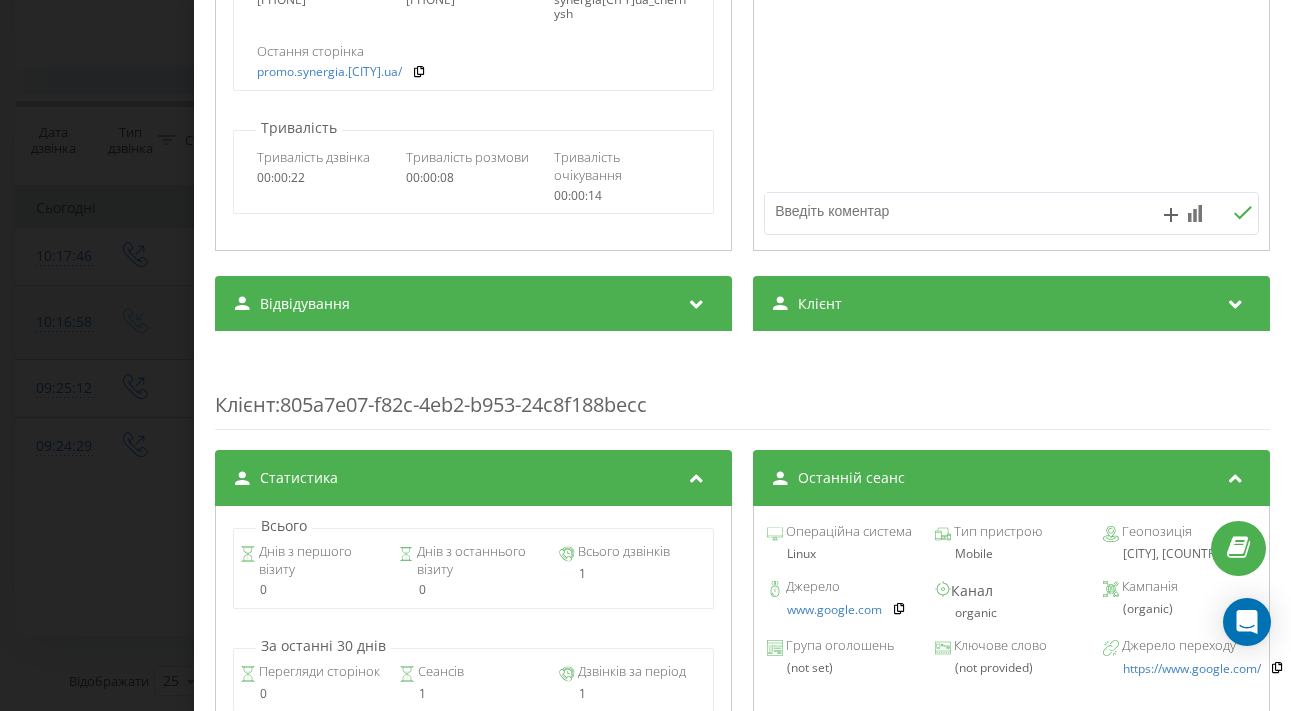 scroll, scrollTop: 428, scrollLeft: 0, axis: vertical 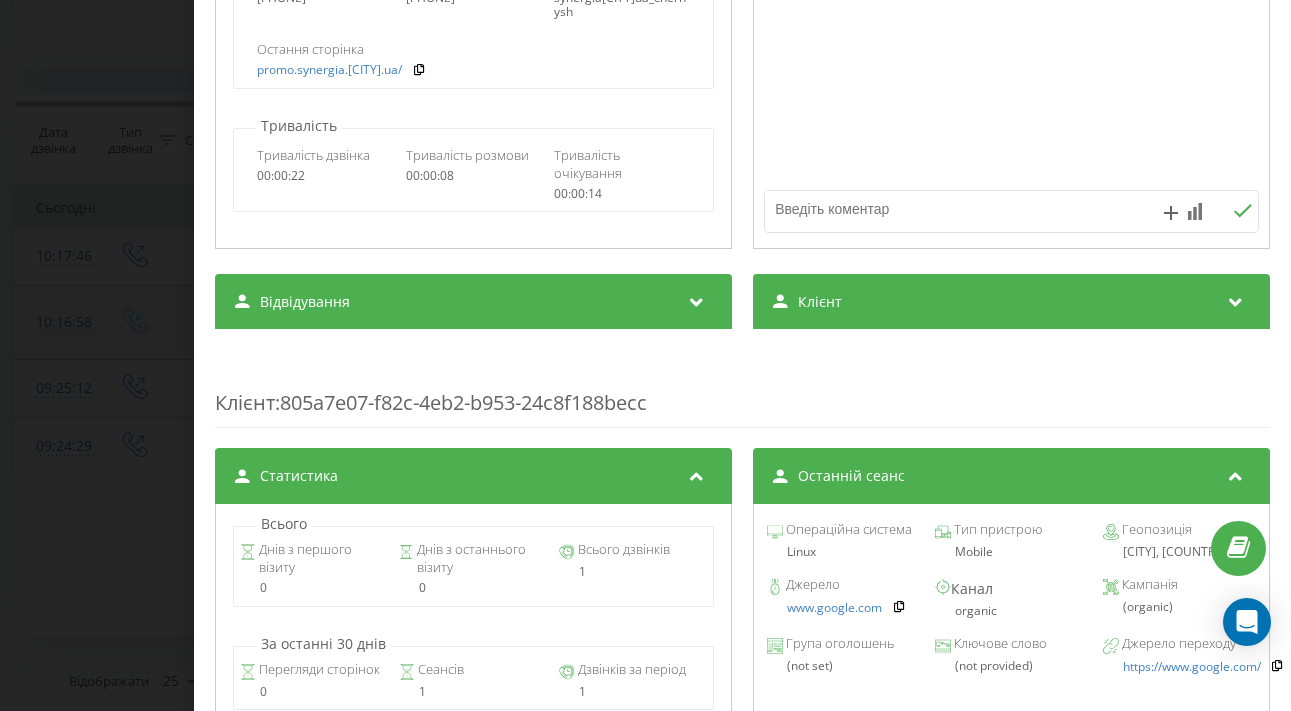 click at bounding box center (697, 299) 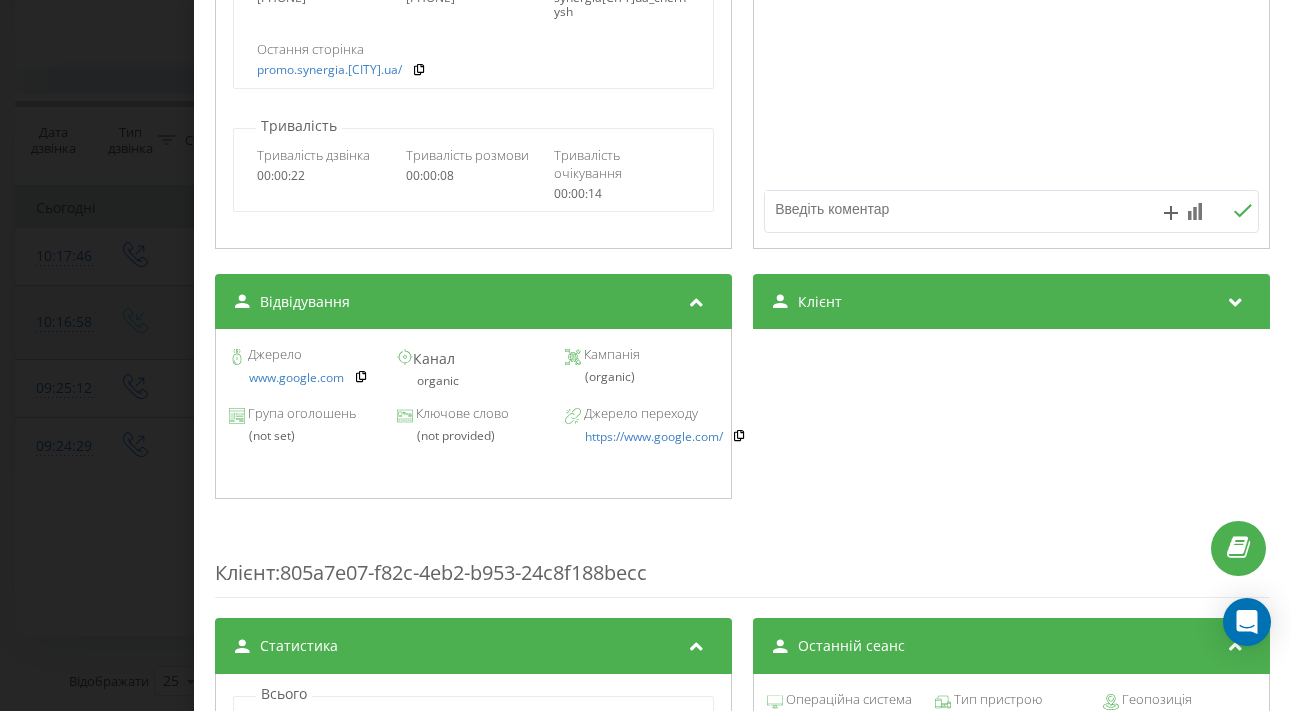 click at bounding box center (697, 299) 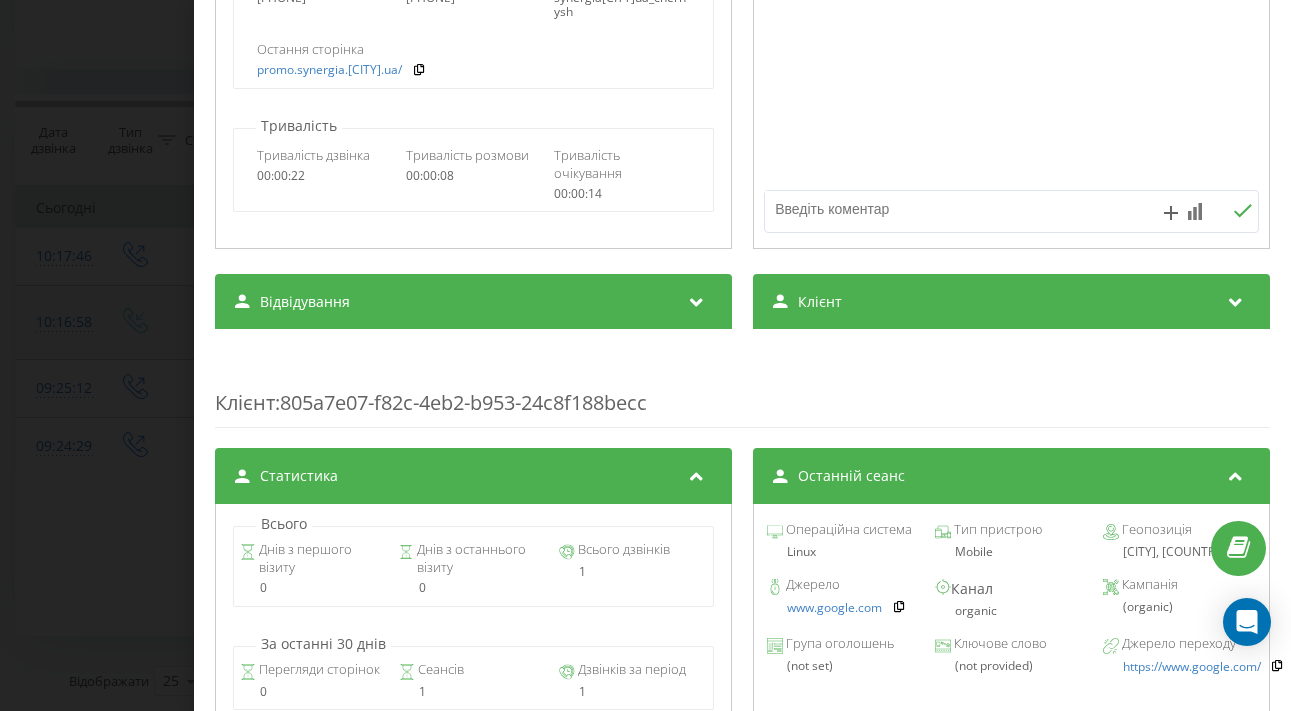 drag, startPoint x: 53, startPoint y: 318, endPoint x: 1214, endPoint y: 307, distance: 1161.0521 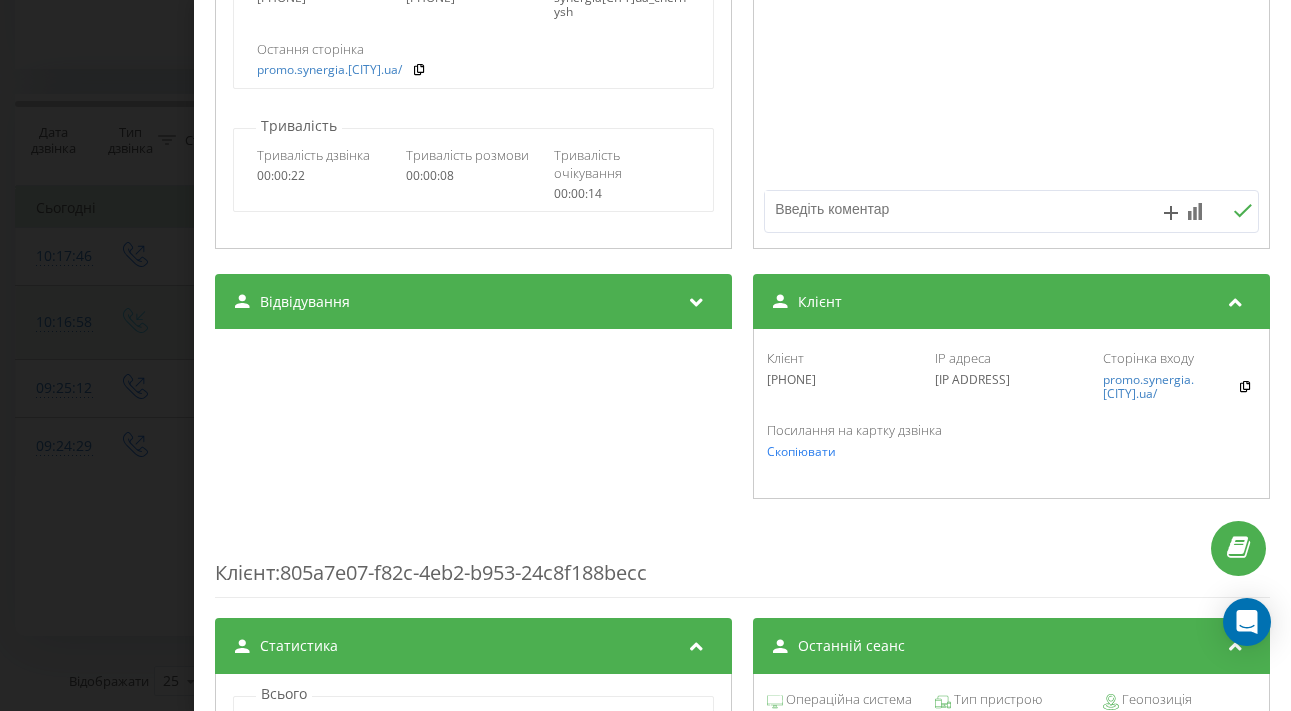 click on "Клієнт" at bounding box center [1011, 302] 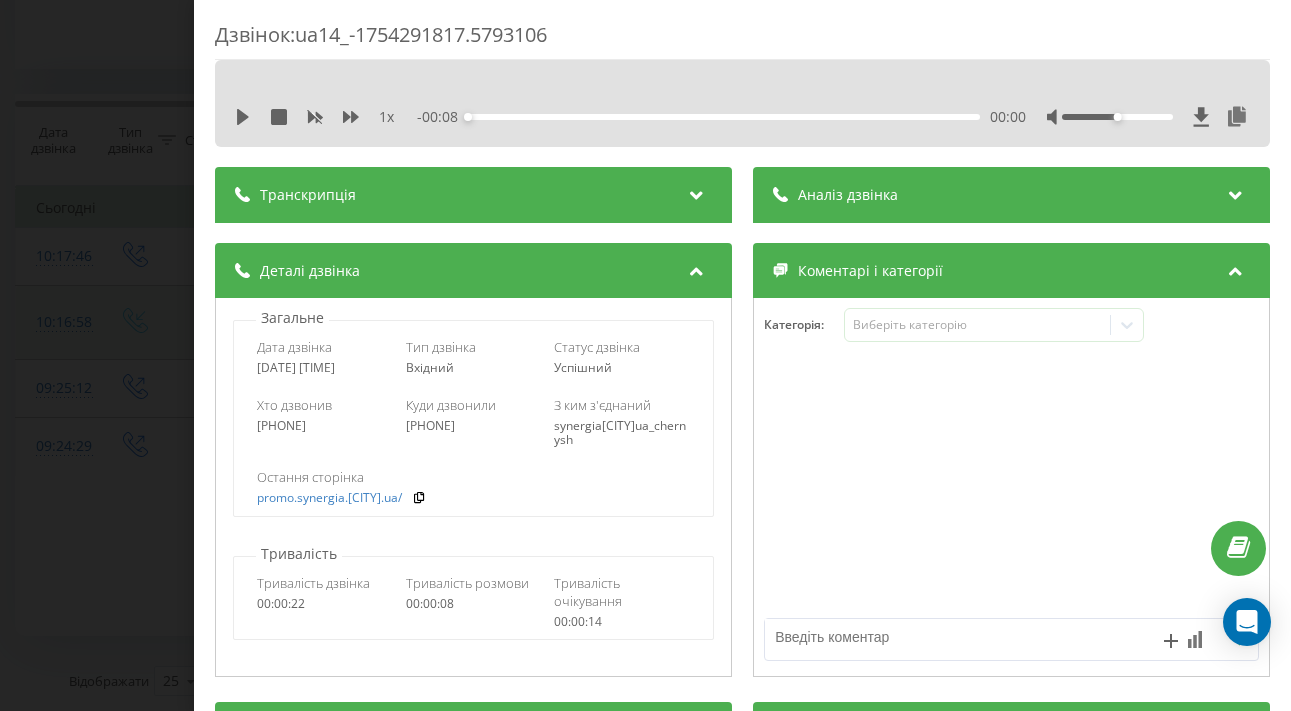 scroll, scrollTop: 0, scrollLeft: 0, axis: both 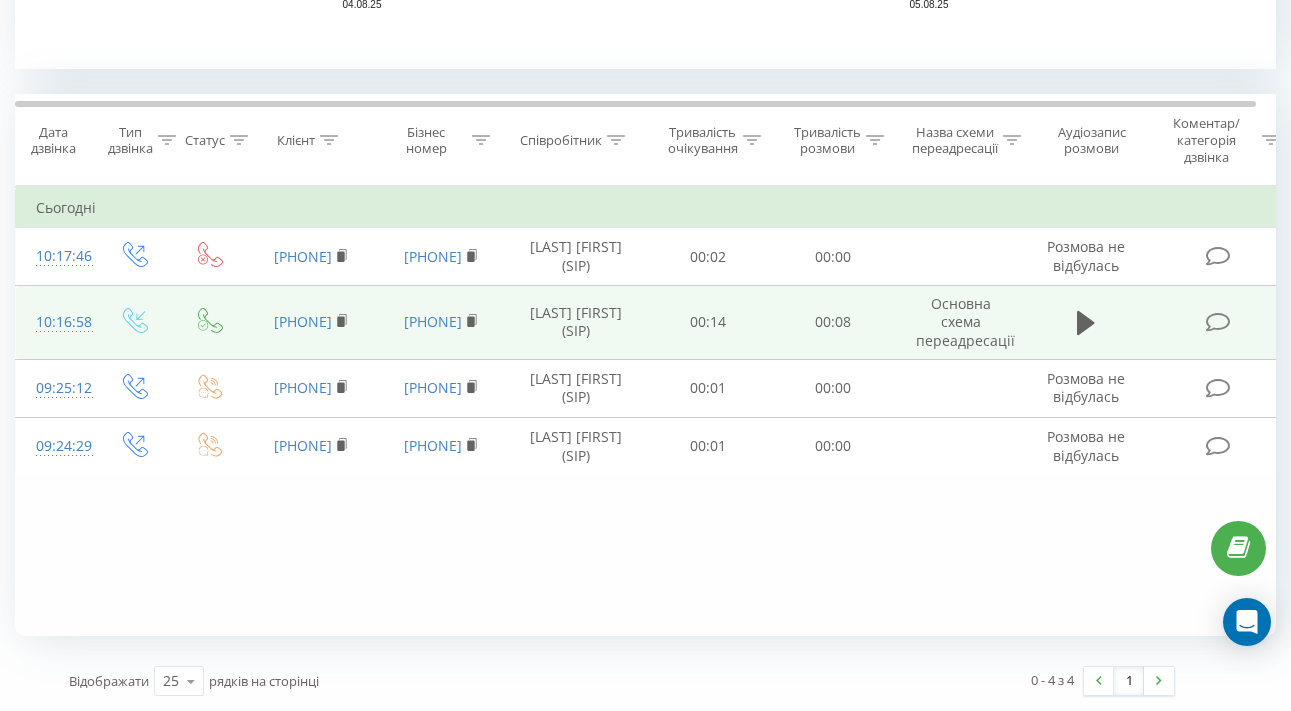click on "380443860424" at bounding box center [303, 321] 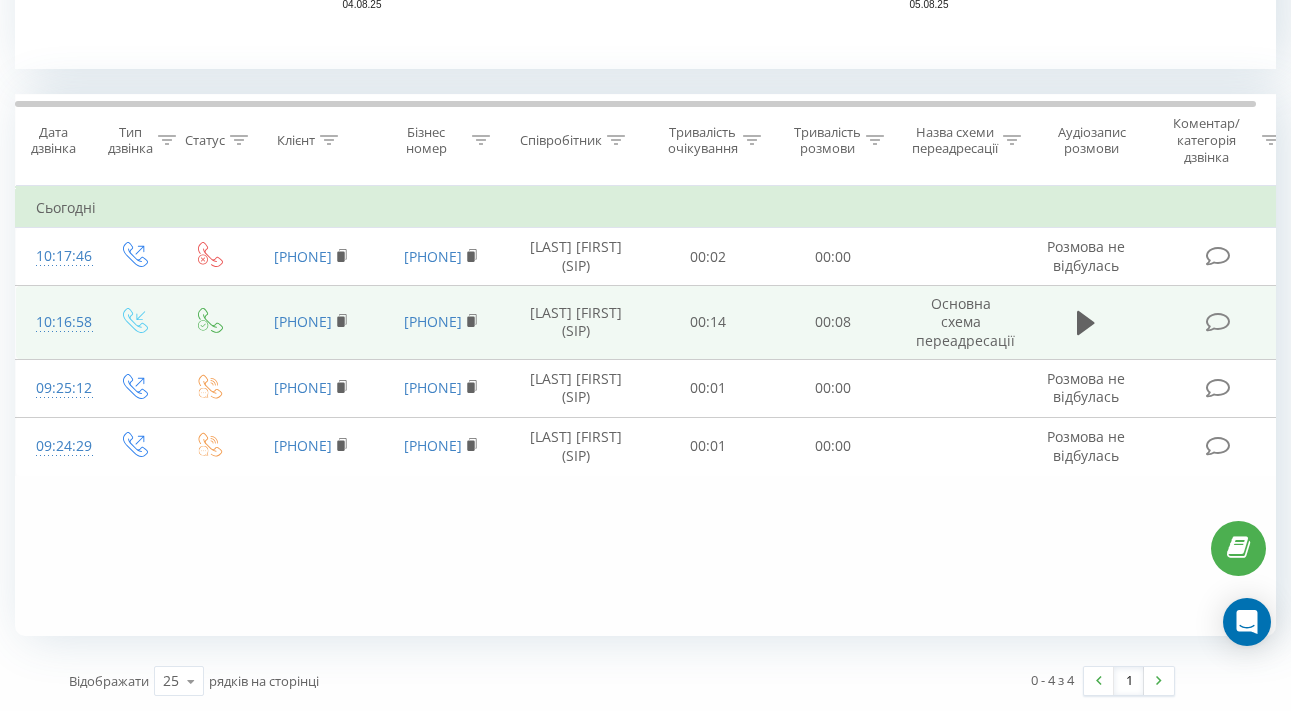 drag, startPoint x: 77, startPoint y: 61, endPoint x: 339, endPoint y: 600, distance: 599.3038 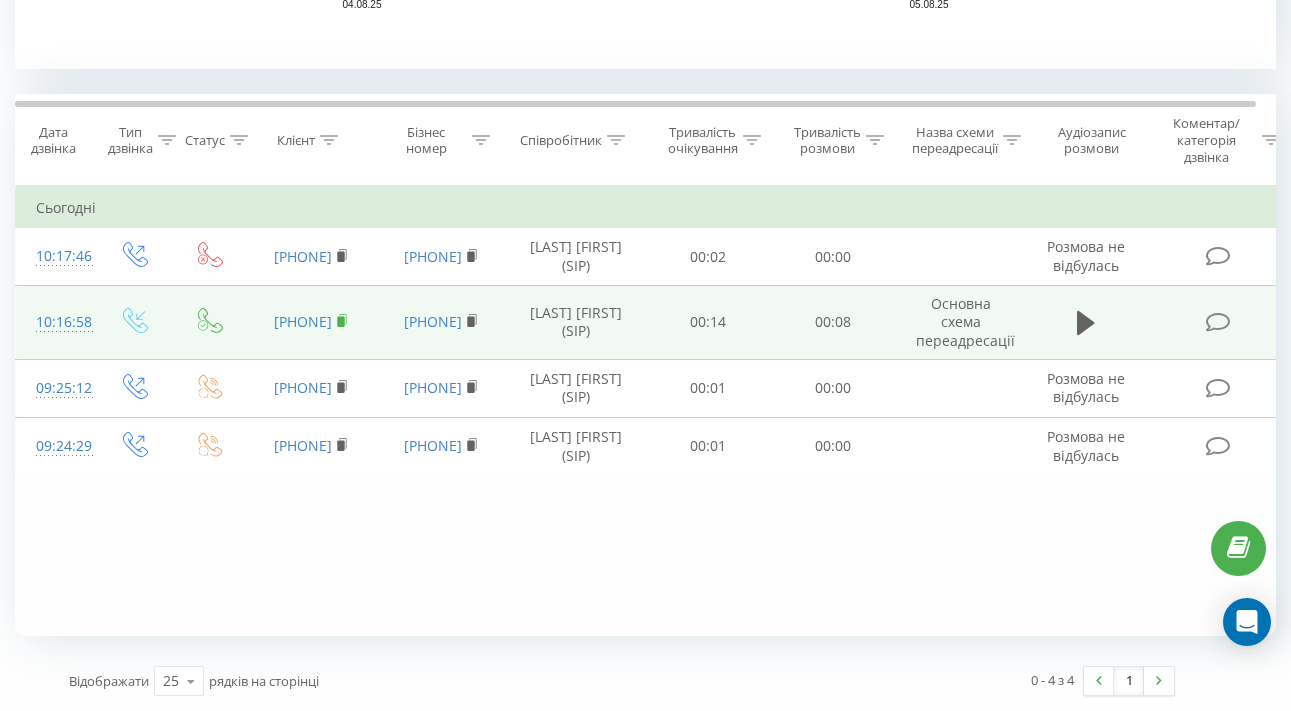 click 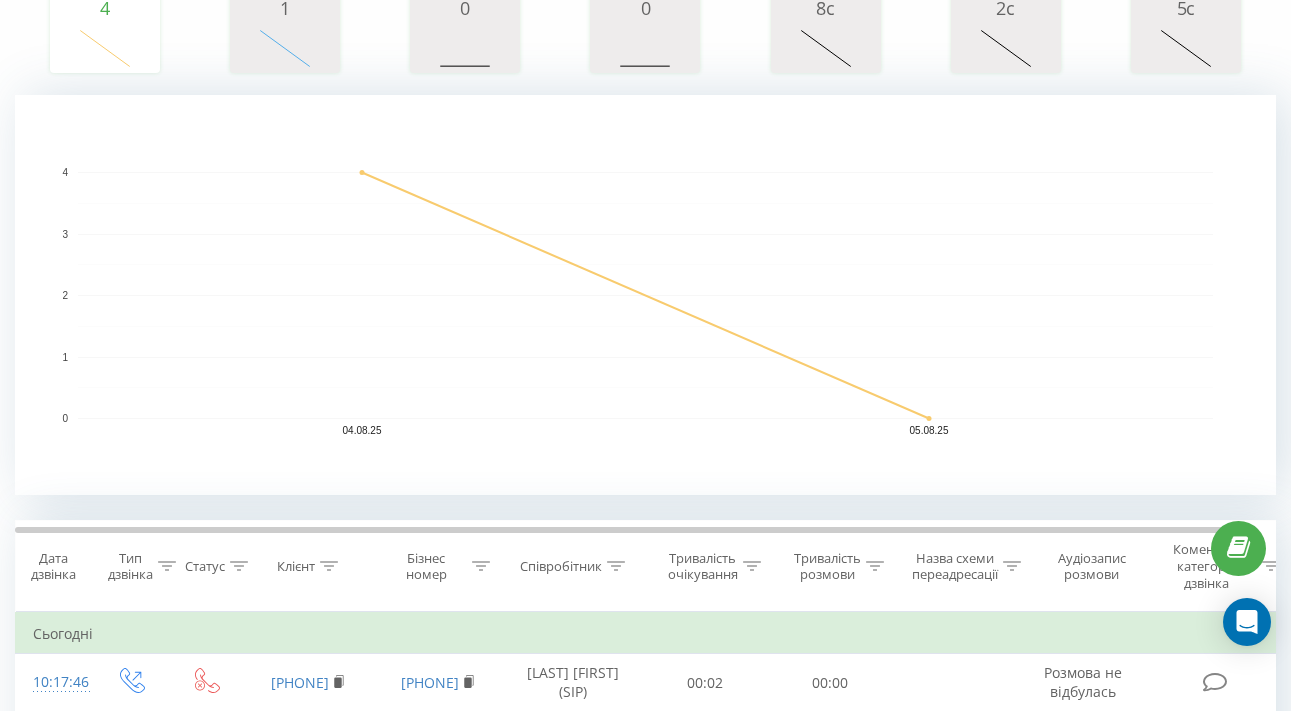 scroll, scrollTop: 0, scrollLeft: 3, axis: horizontal 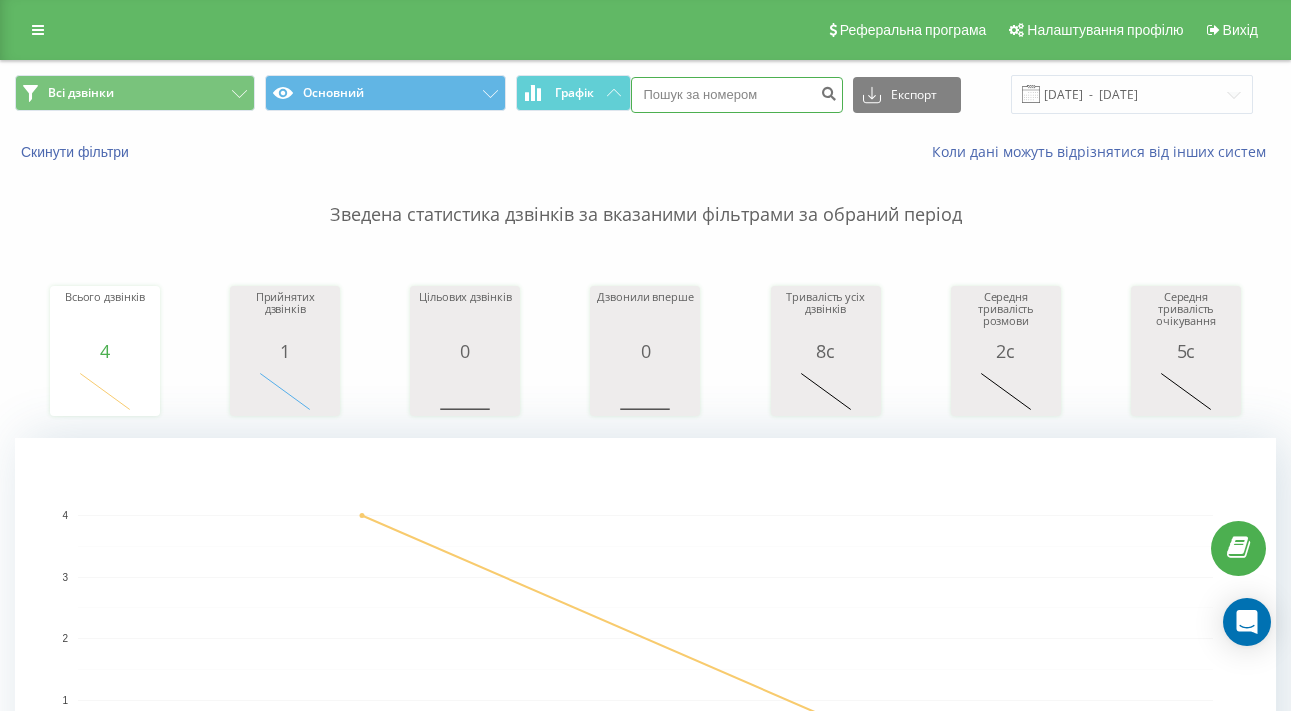 click at bounding box center [737, 95] 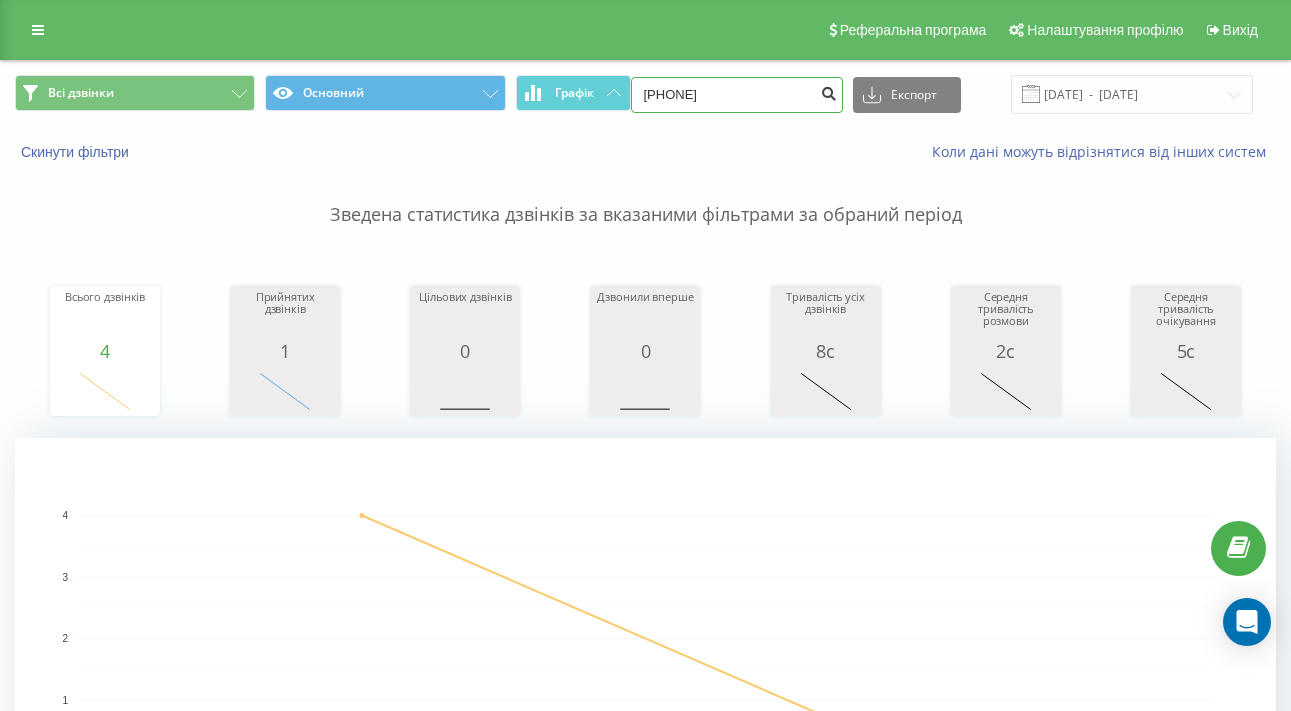 type on "380443860424" 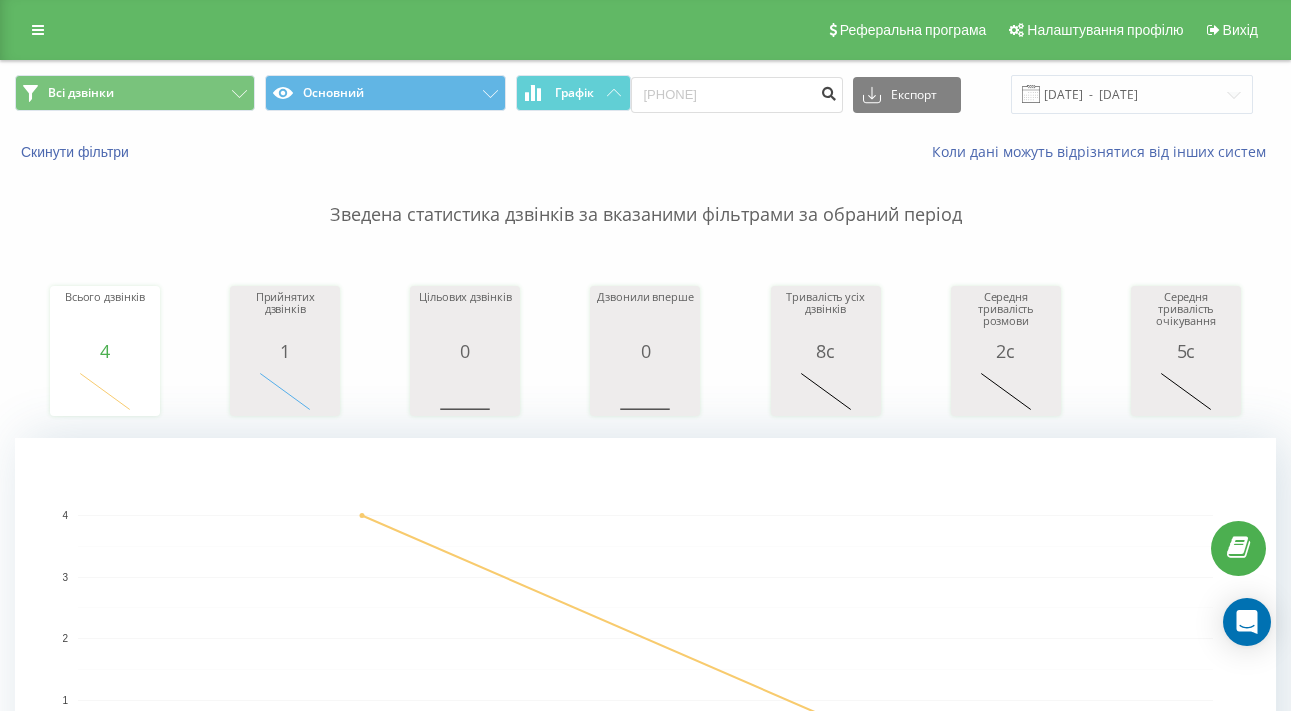 click at bounding box center [829, 91] 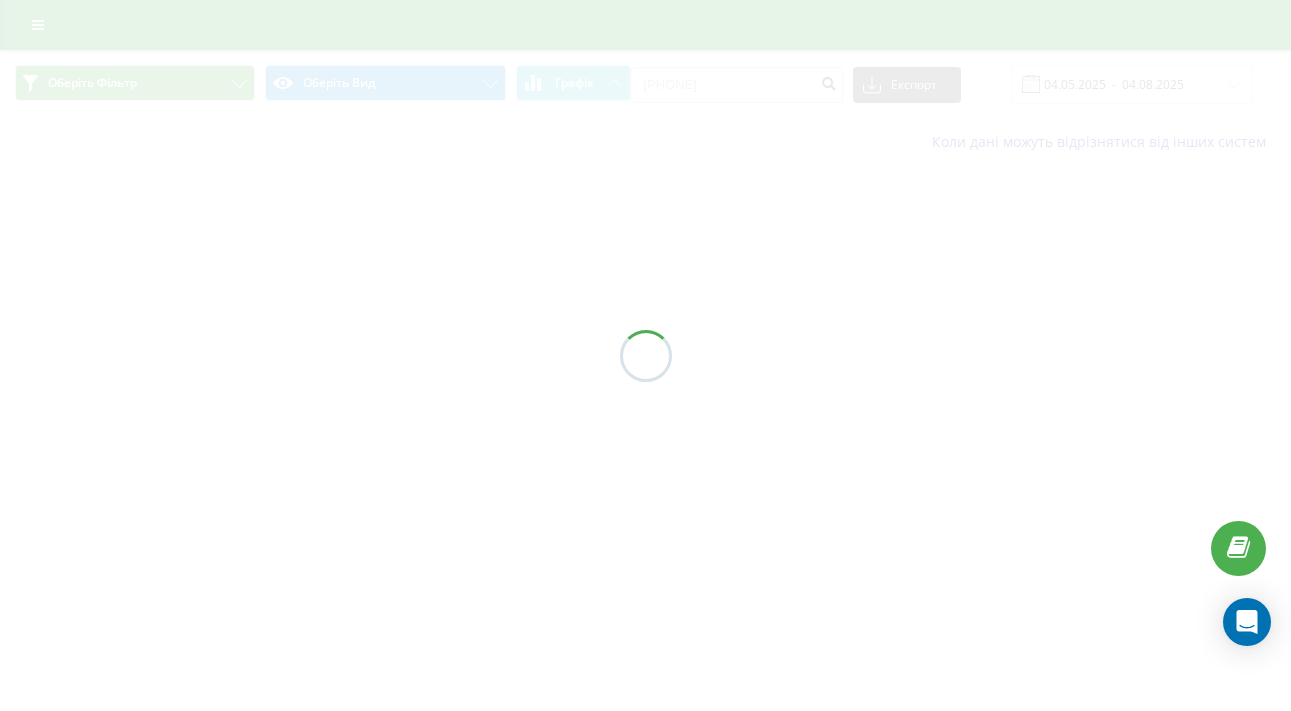 scroll, scrollTop: 0, scrollLeft: 0, axis: both 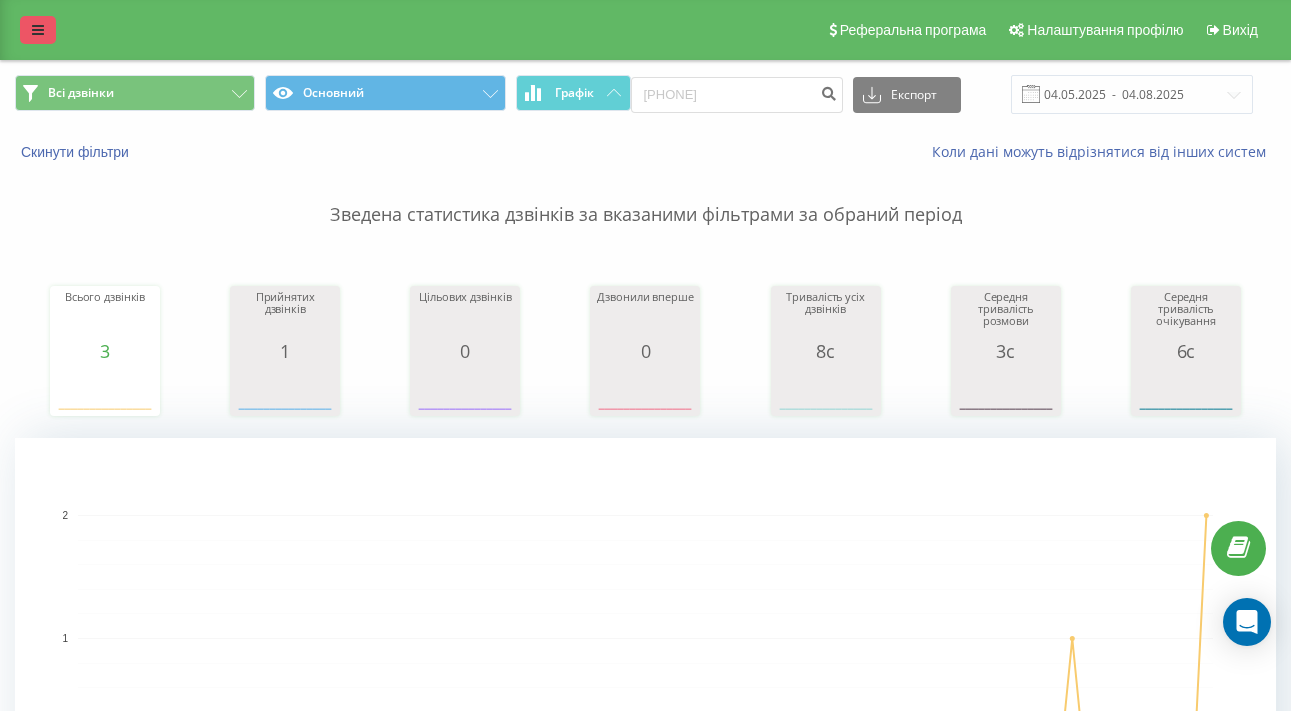 click at bounding box center [38, 30] 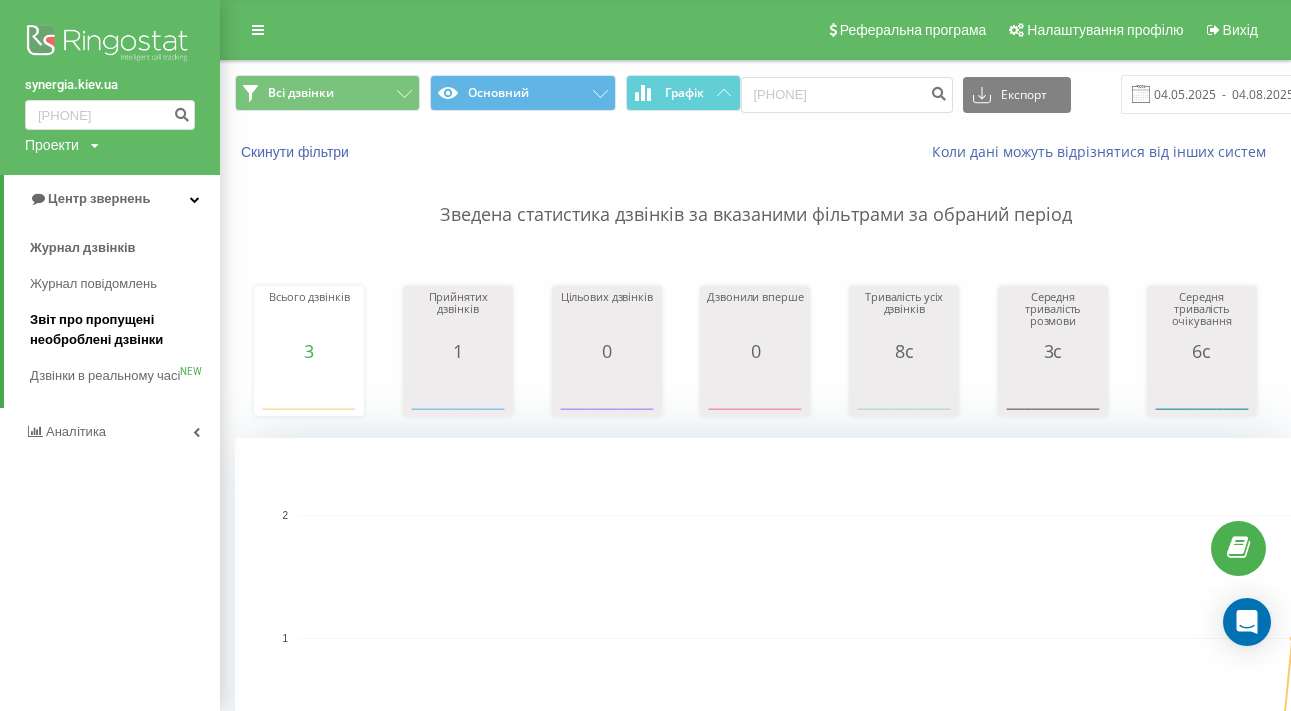 click on "Звіт про пропущені необроблені дзвінки" at bounding box center (120, 330) 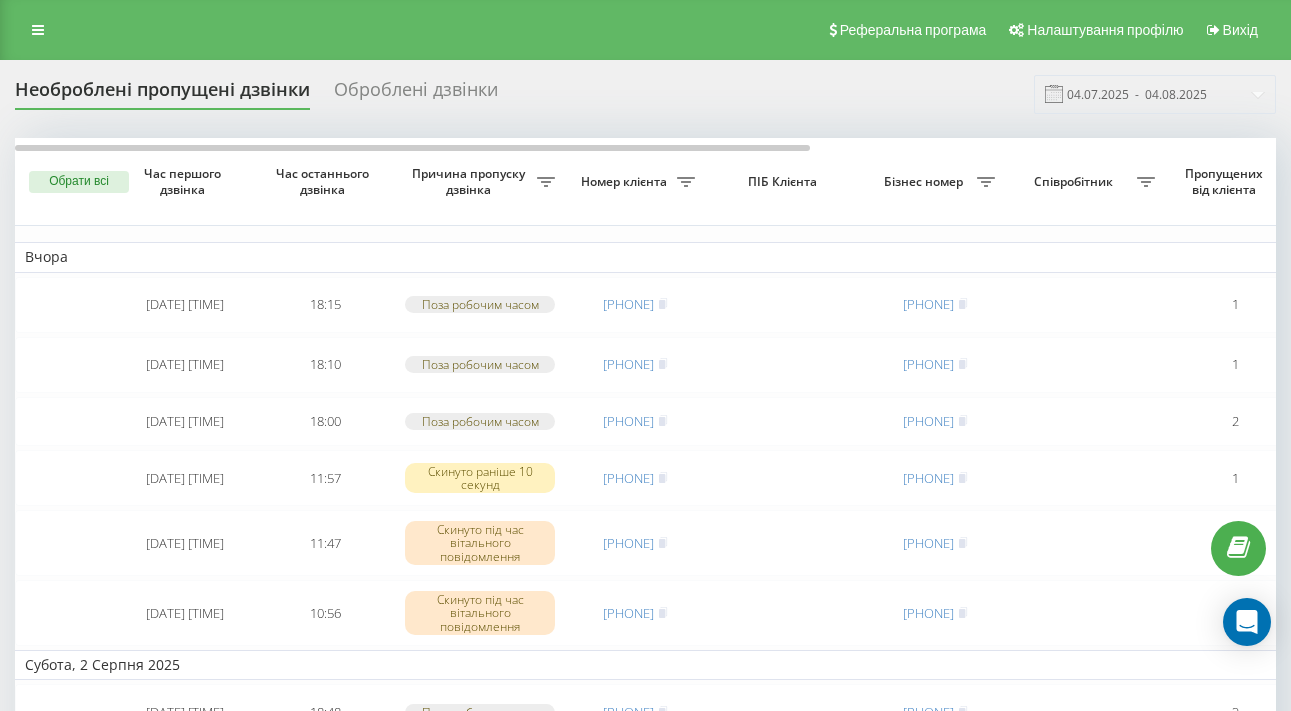 scroll, scrollTop: 0, scrollLeft: 0, axis: both 